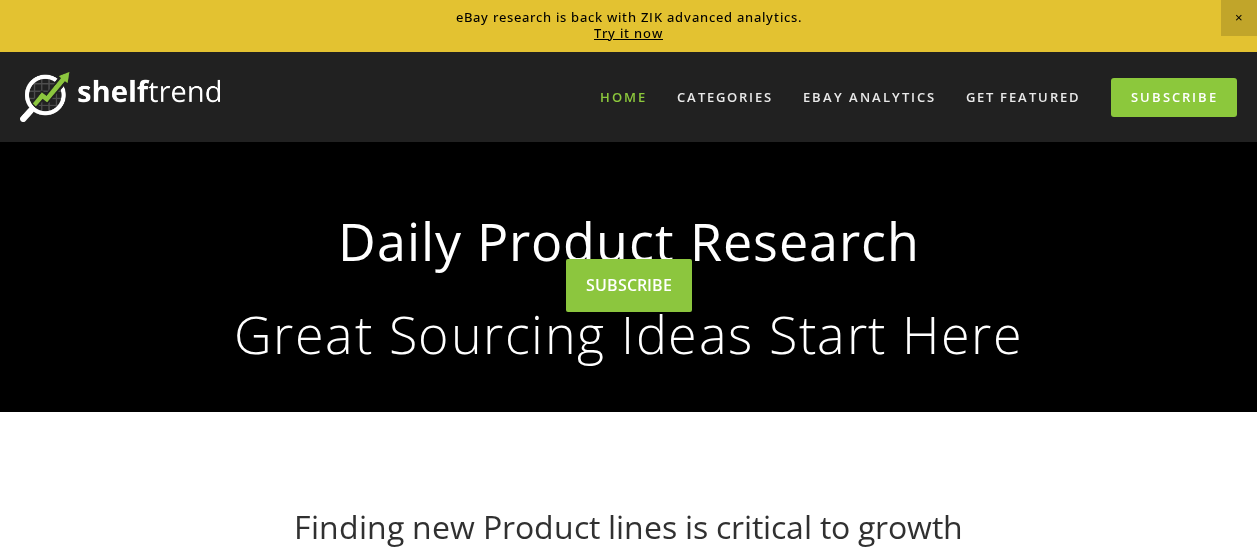 scroll, scrollTop: 398, scrollLeft: 0, axis: vertical 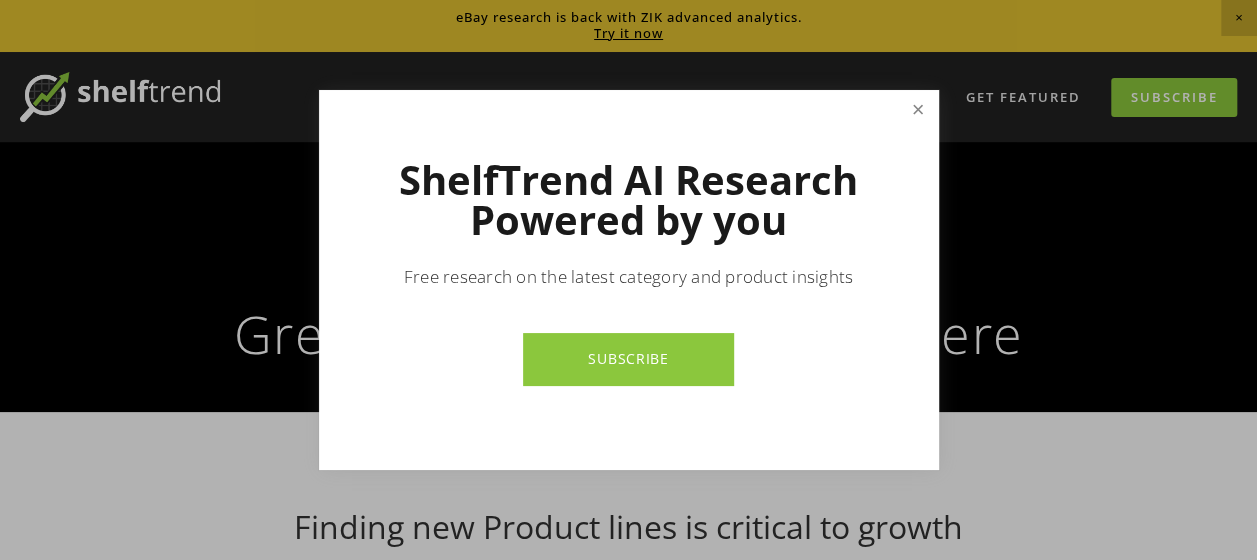 click at bounding box center (917, 110) 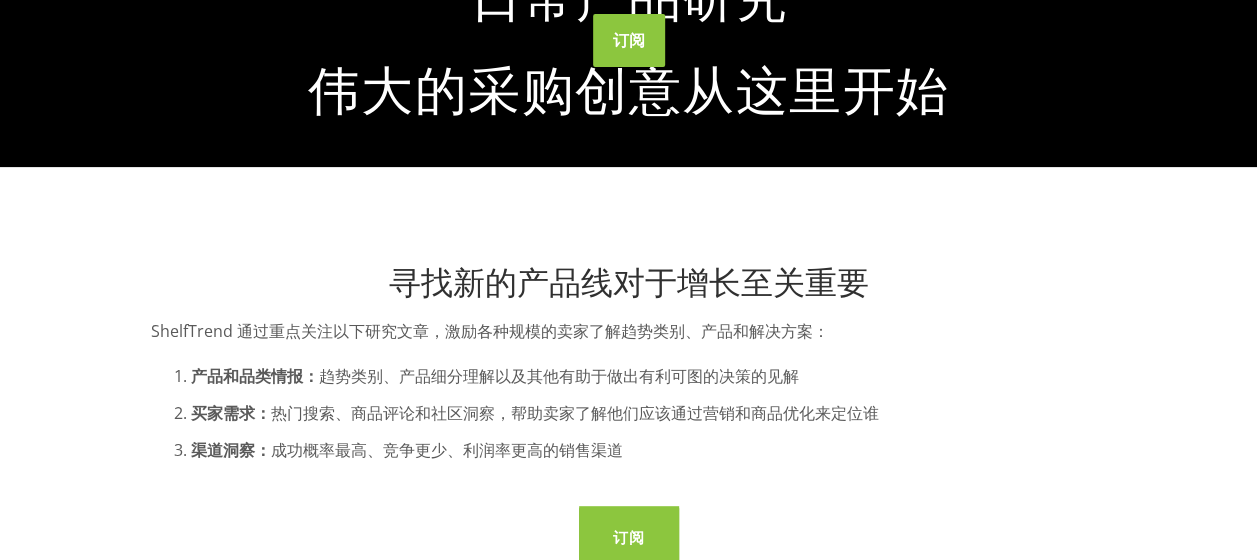 scroll, scrollTop: 0, scrollLeft: 0, axis: both 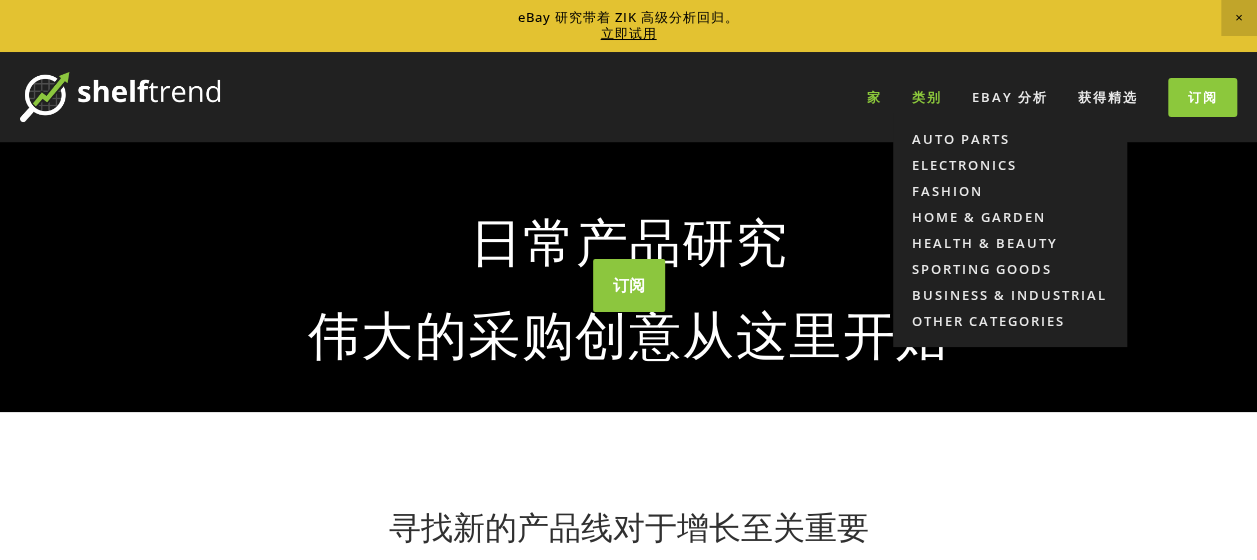 click on "类别" at bounding box center (927, 97) 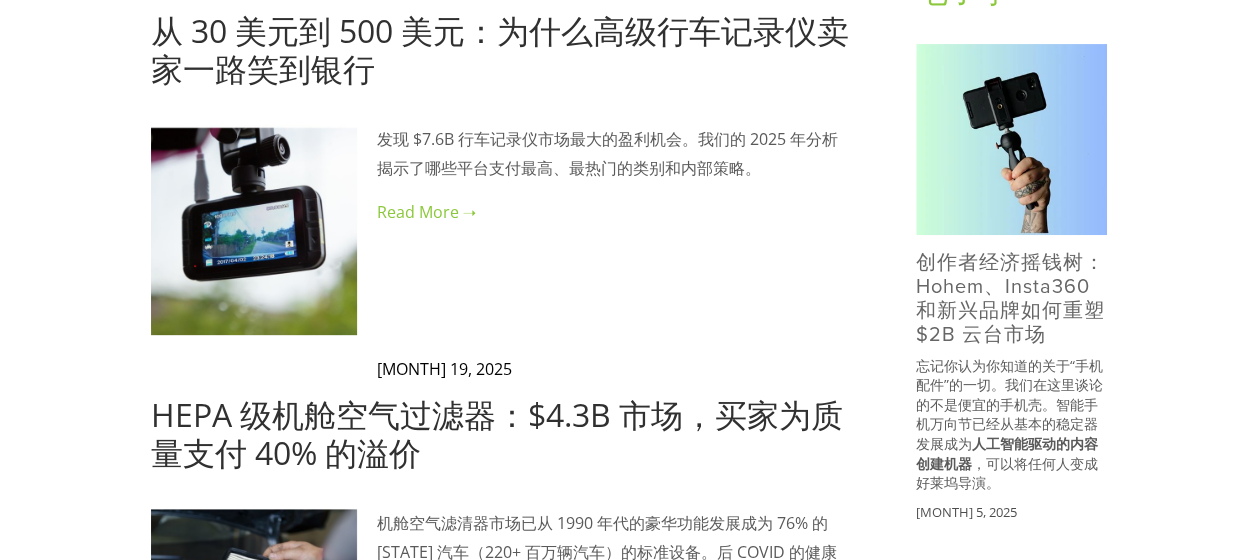 scroll, scrollTop: 466, scrollLeft: 0, axis: vertical 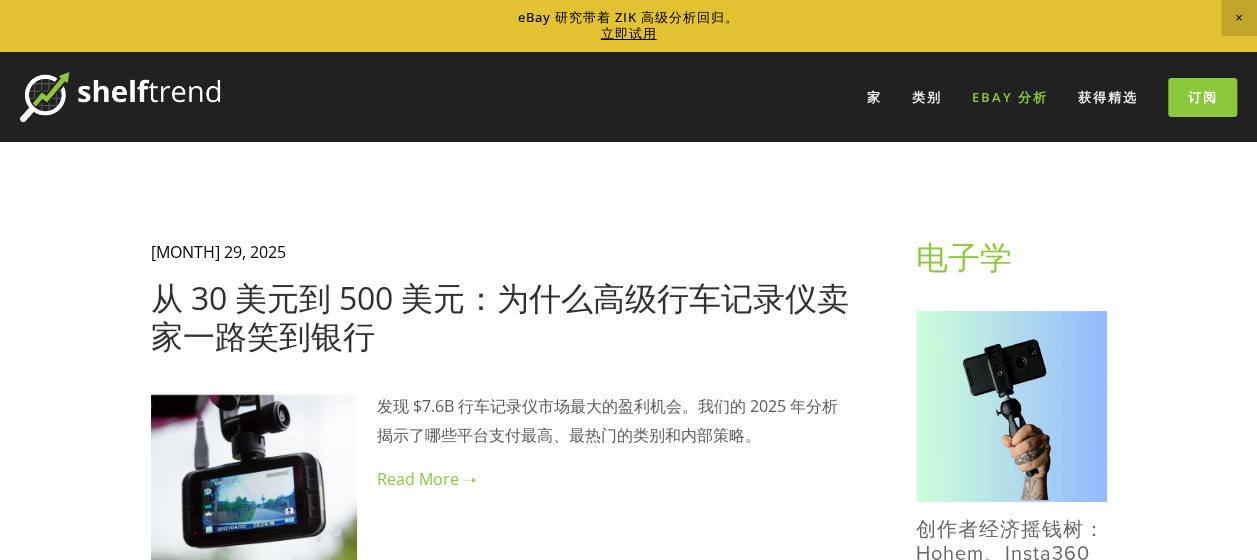 click on "eBay 分析" at bounding box center [1010, 97] 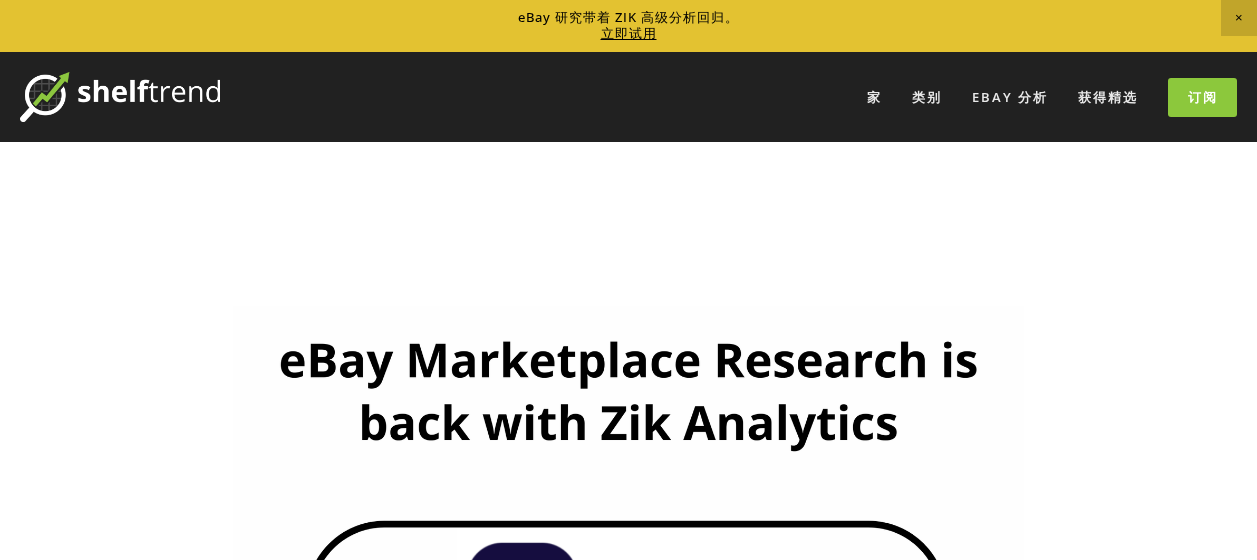 scroll, scrollTop: 0, scrollLeft: 0, axis: both 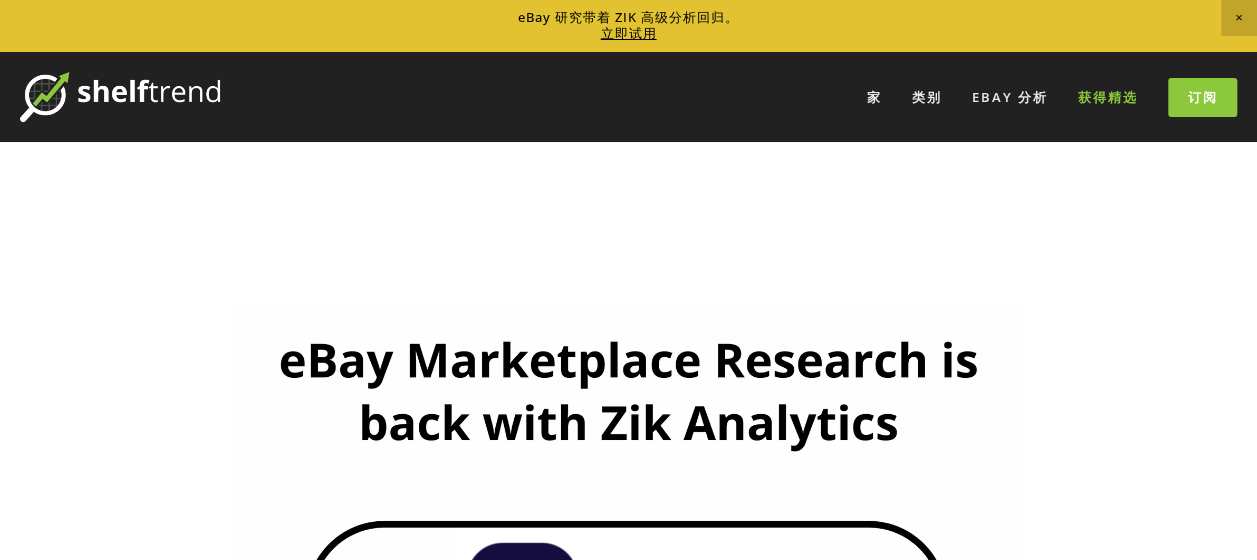 click on "获得精选" at bounding box center (1108, 97) 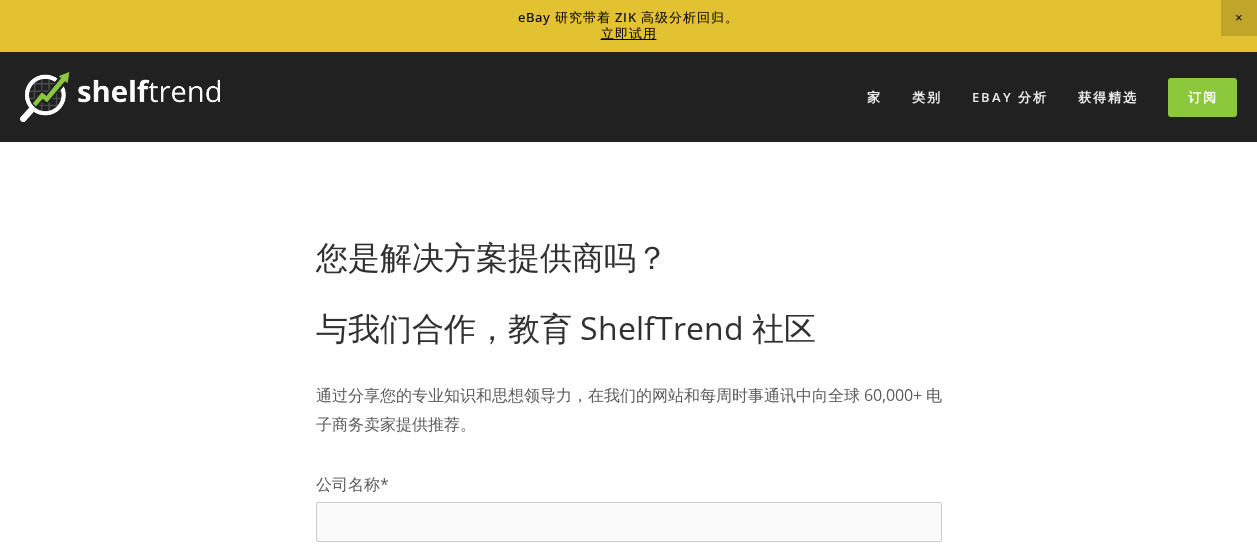 scroll, scrollTop: 100, scrollLeft: 0, axis: vertical 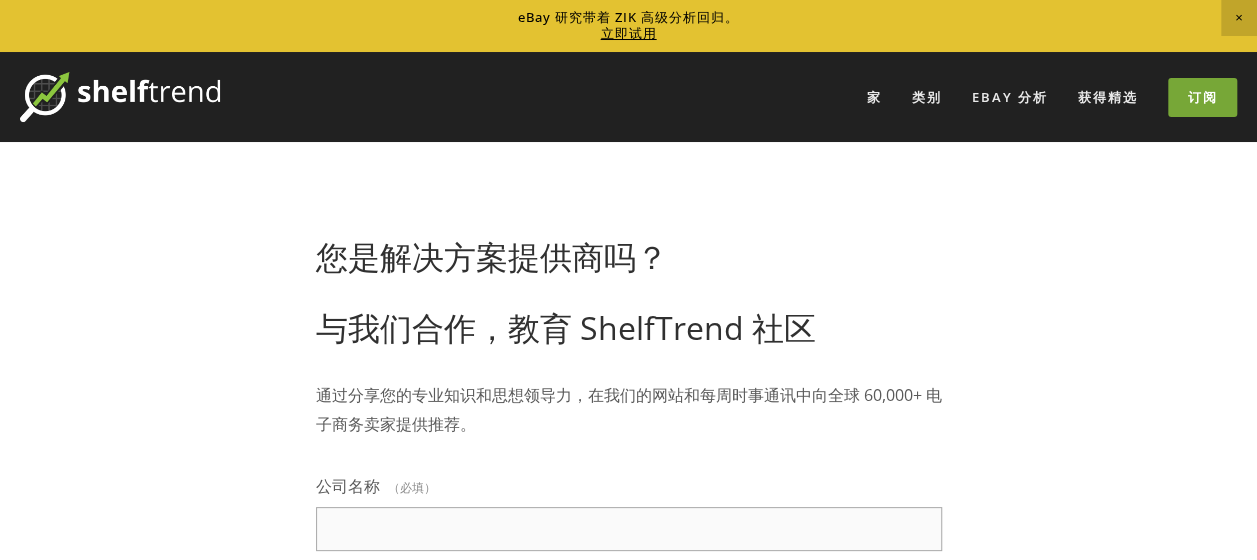 click on "订阅" at bounding box center [1202, 97] 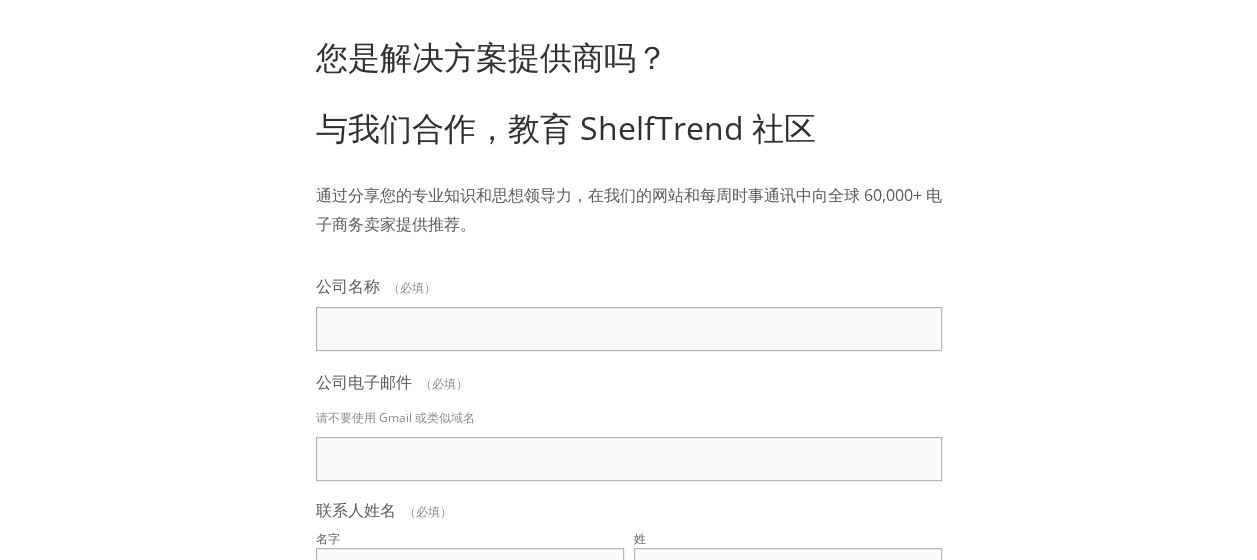 scroll, scrollTop: 0, scrollLeft: 0, axis: both 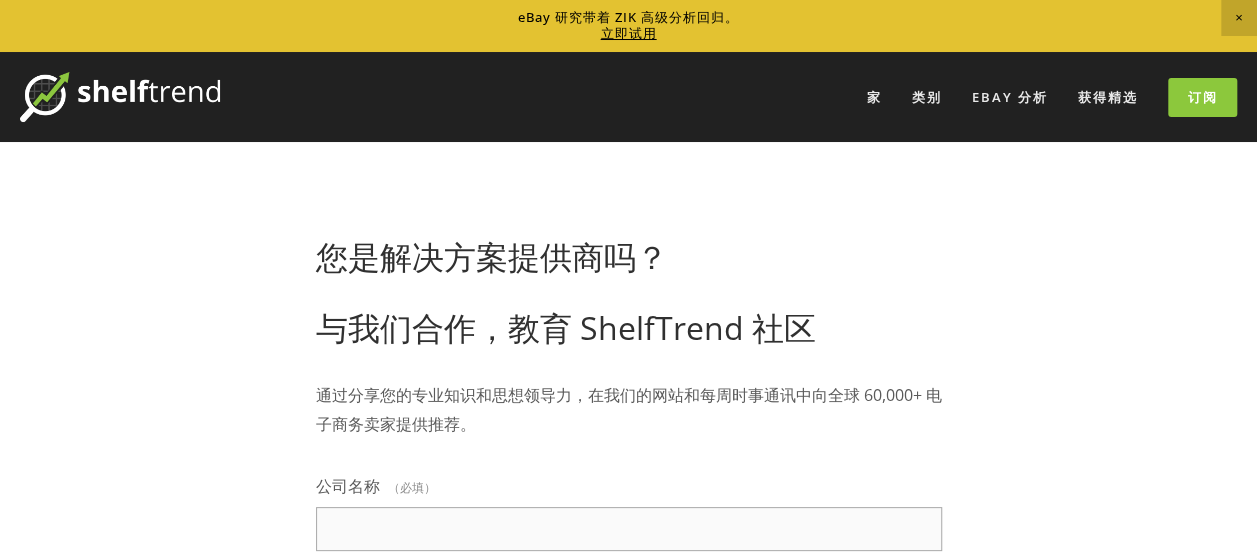 click on "立即试用" at bounding box center (629, 33) 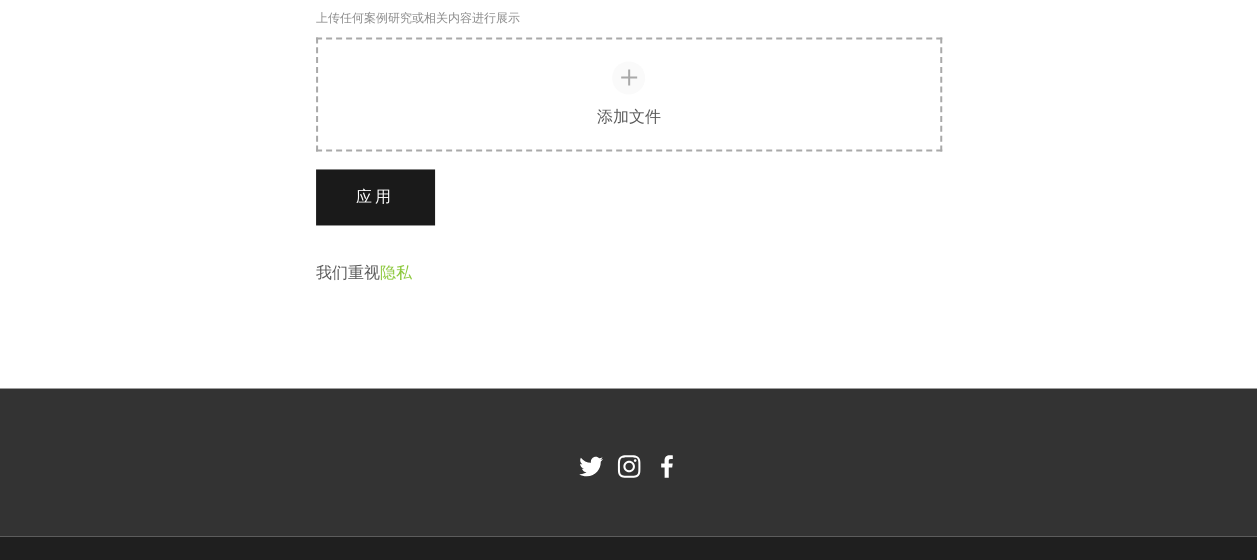 scroll, scrollTop: 1400, scrollLeft: 0, axis: vertical 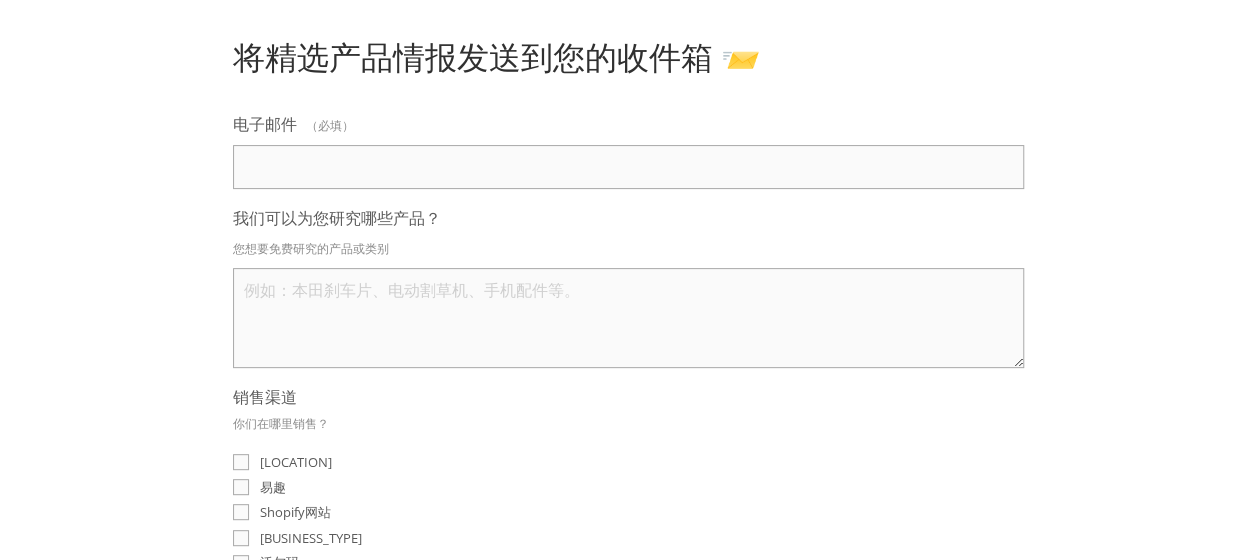 click on "电子邮件 （必填）" at bounding box center (628, 167) 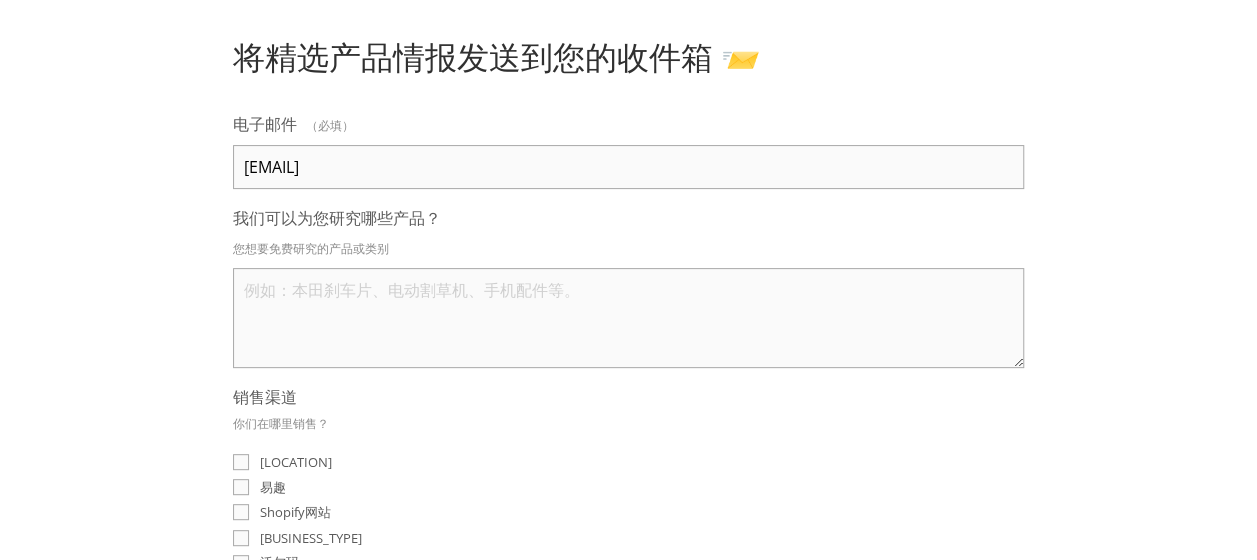 click on "我们可以为您研究哪些产品？" at bounding box center (628, 318) 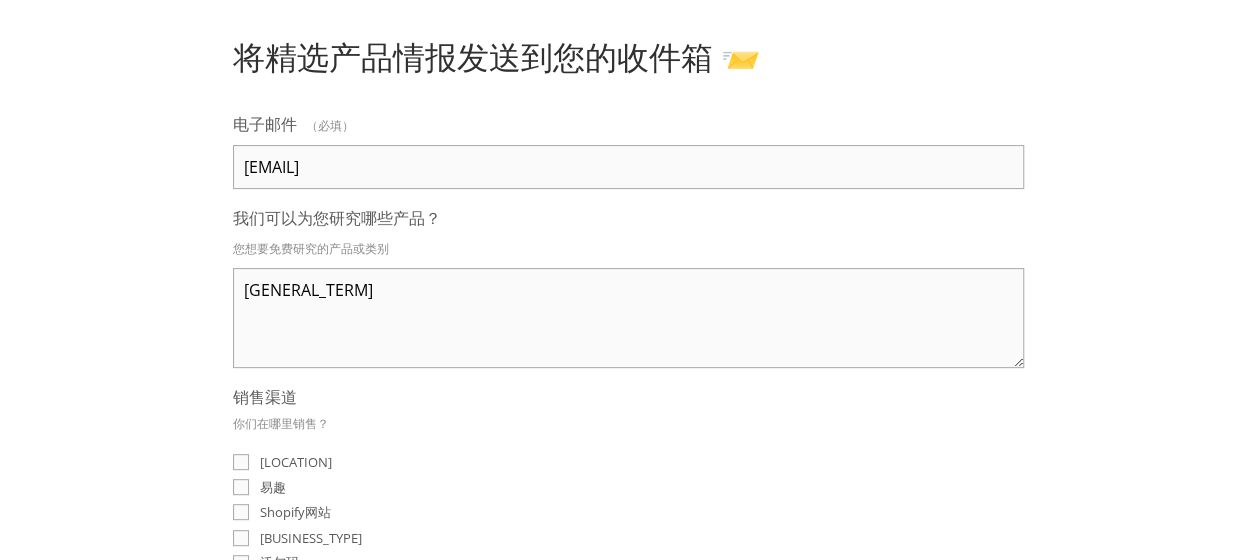 type on "健" 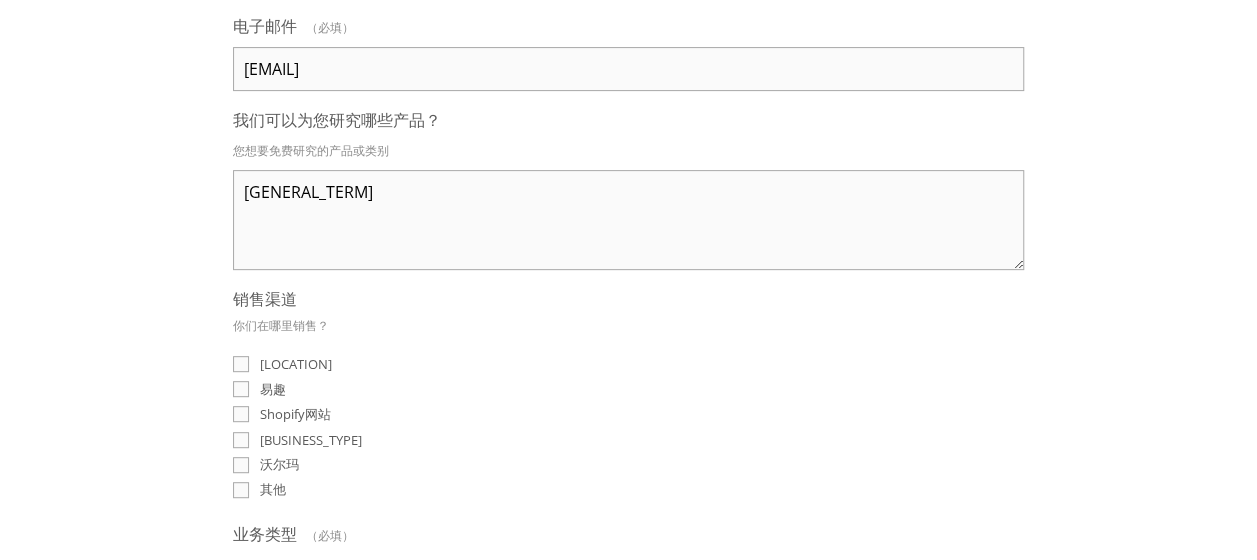 scroll, scrollTop: 400, scrollLeft: 0, axis: vertical 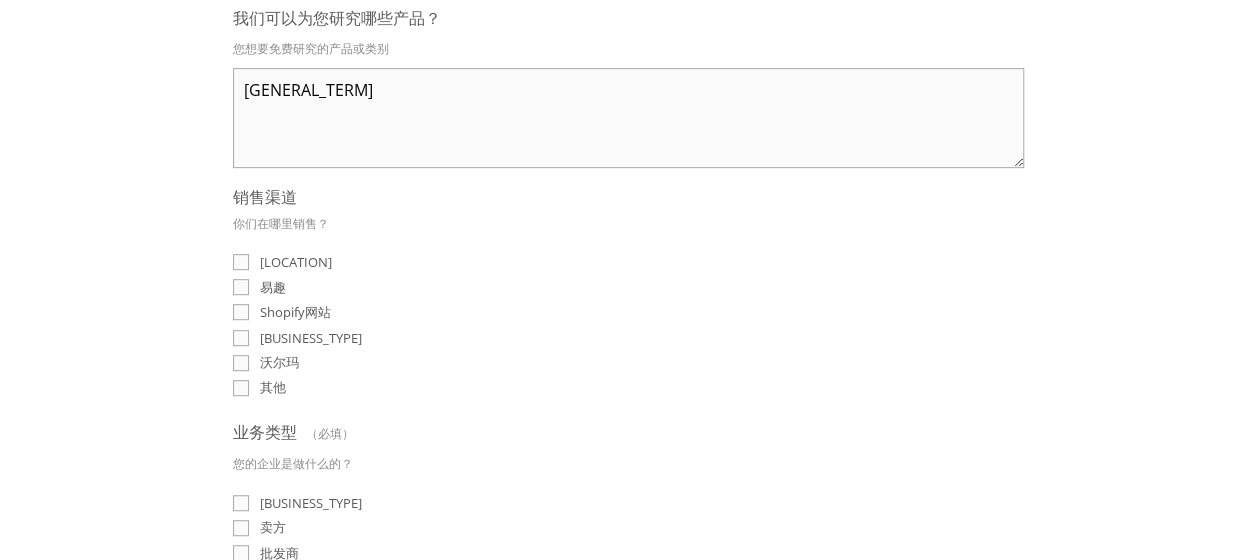 type on "全类目" 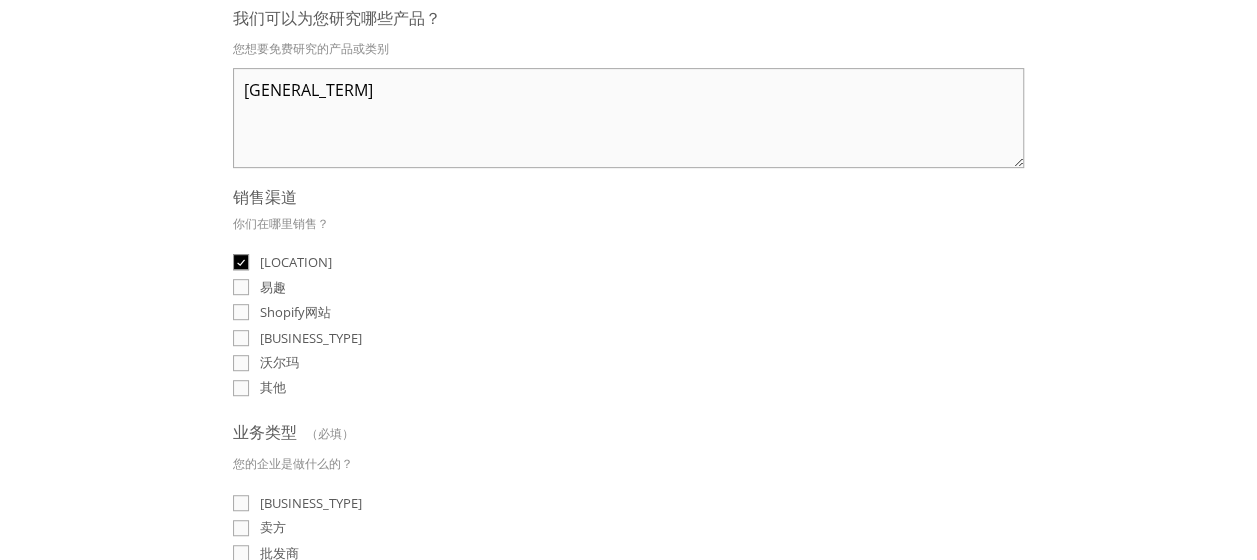 checkbox on "true" 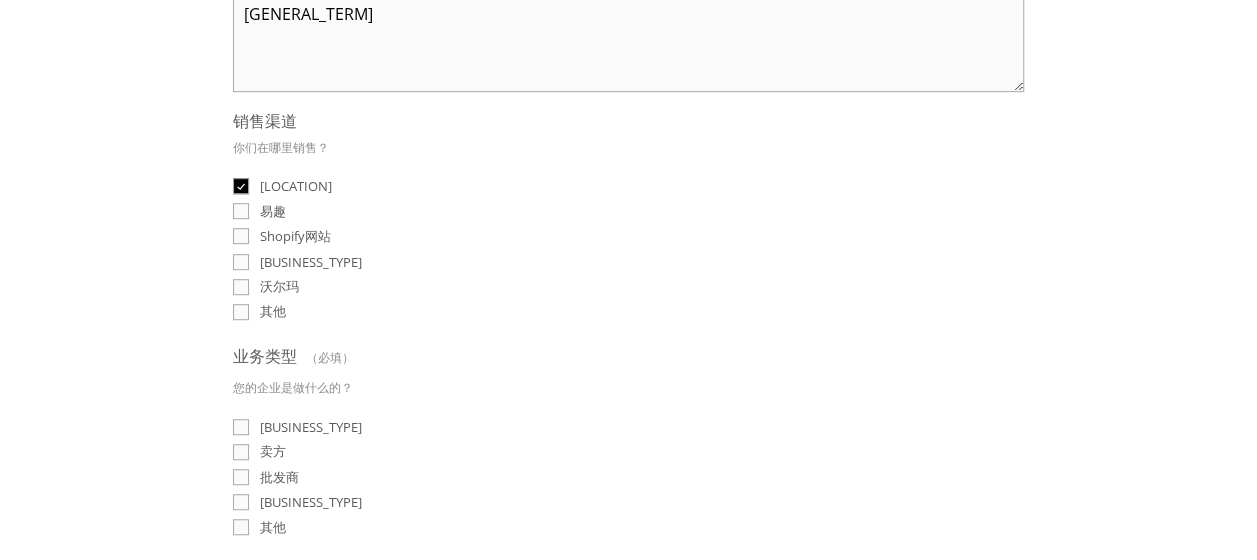 scroll, scrollTop: 600, scrollLeft: 0, axis: vertical 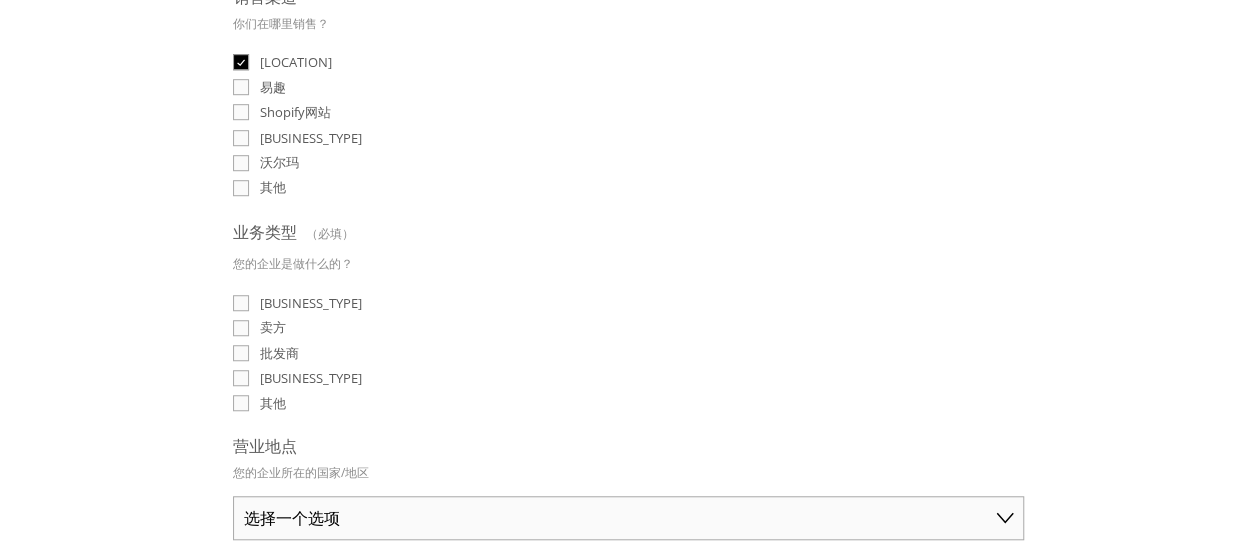 click on "卖方" at bounding box center (241, 328) 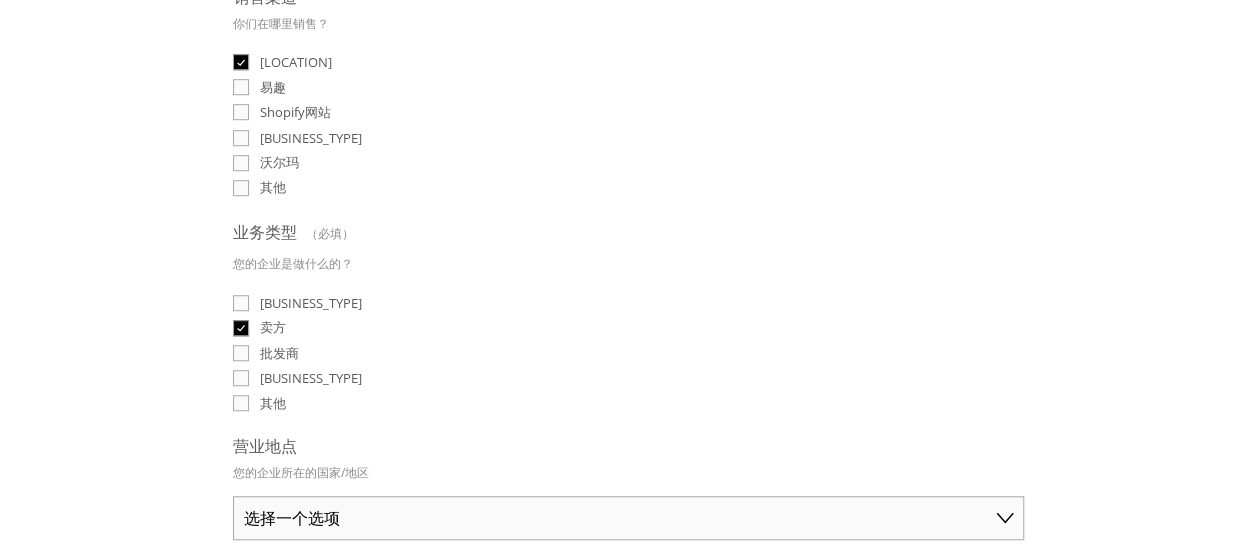 checkbox on "true" 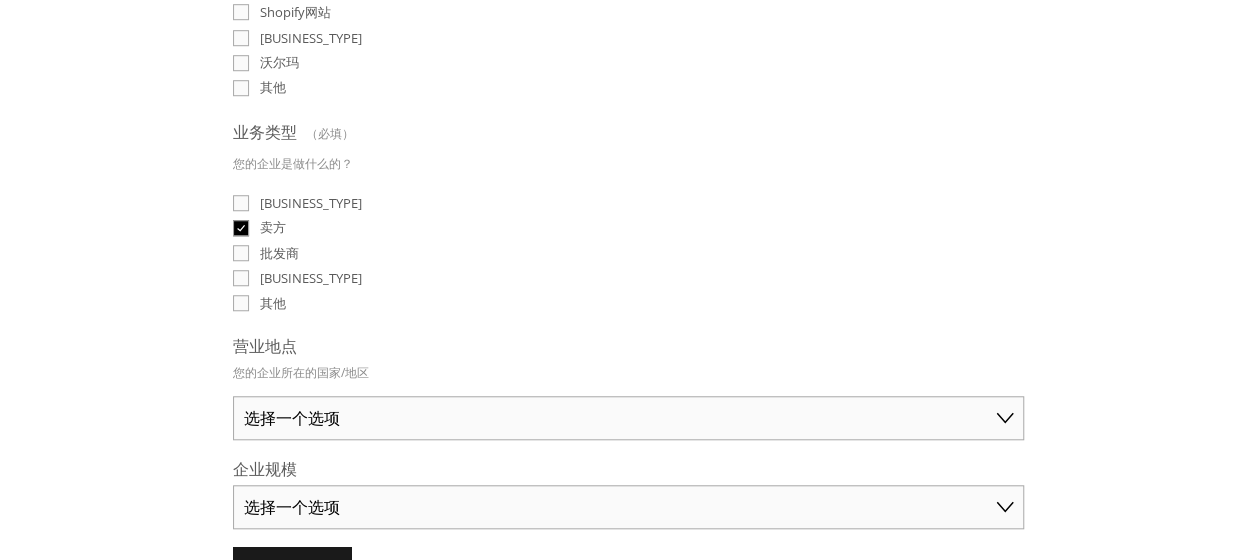 scroll, scrollTop: 800, scrollLeft: 0, axis: vertical 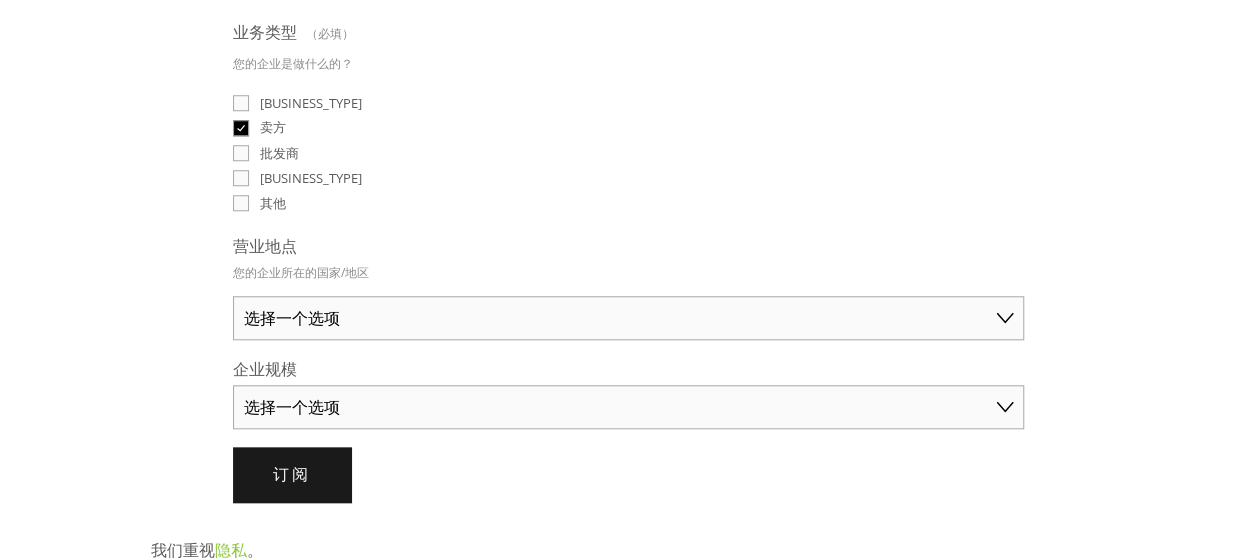 click on "选择一个选项 澳大利亚 美国 英国 中国 日本 德国 加拿大 其他" at bounding box center (628, 318) 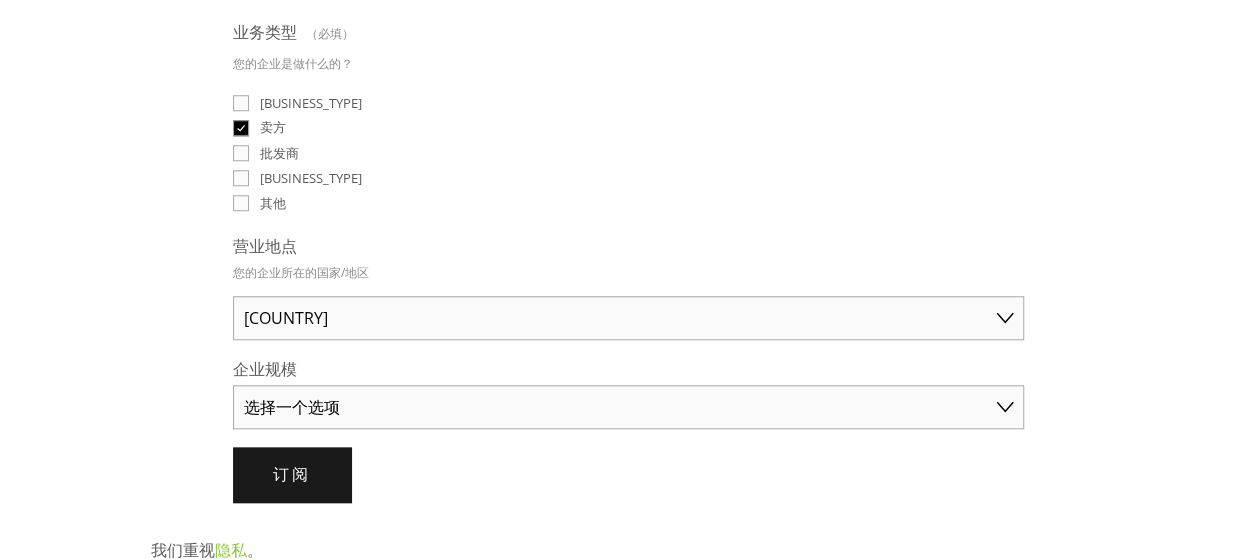 click on "选择一个选项 澳大利亚 美国 英国 中国 日本 德国 加拿大 其他" at bounding box center [628, 318] 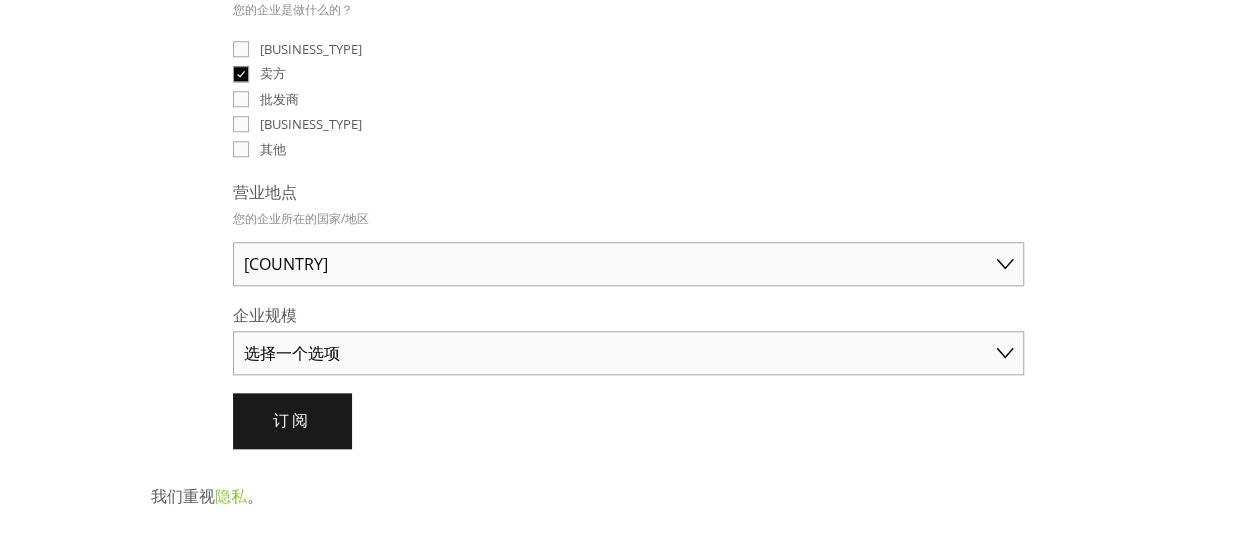 scroll, scrollTop: 900, scrollLeft: 0, axis: vertical 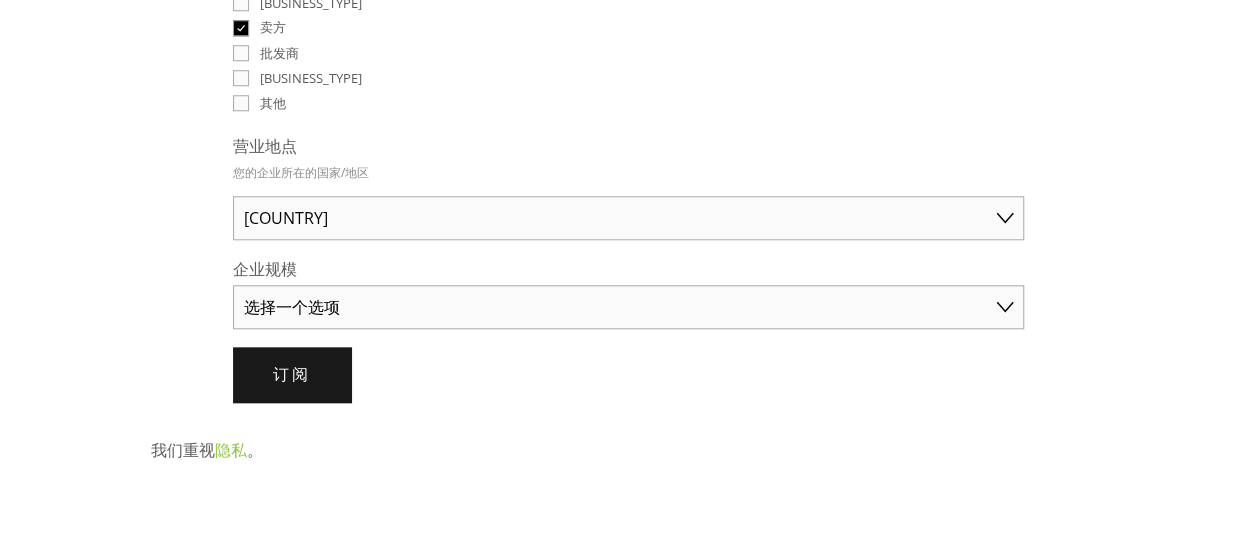 click on "选择一个选项 独商（年销售额低于 50 美元） 小型企业（年销售额 50 美元 - 250 美元） 已建立的业务（年销售额超过 250 美元）" at bounding box center [628, 307] 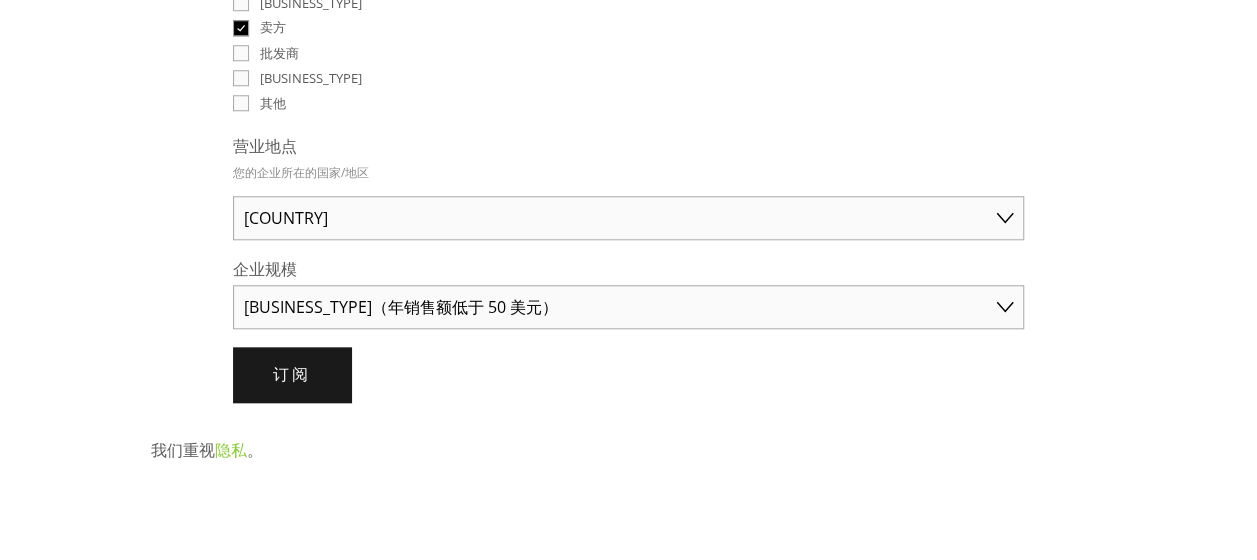 click on "选择一个选项 独商（年销售额低于 50 美元） 小型企业（年销售额 50 美元 - 250 美元） 已建立的业务（年销售额超过 250 美元）" at bounding box center [628, 307] 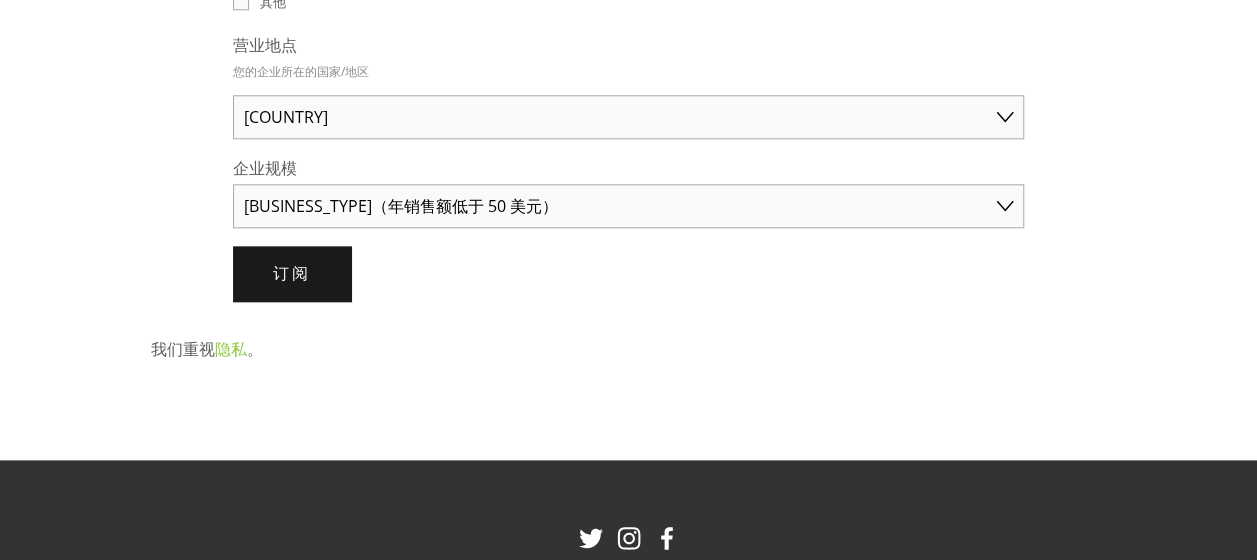 scroll, scrollTop: 1100, scrollLeft: 0, axis: vertical 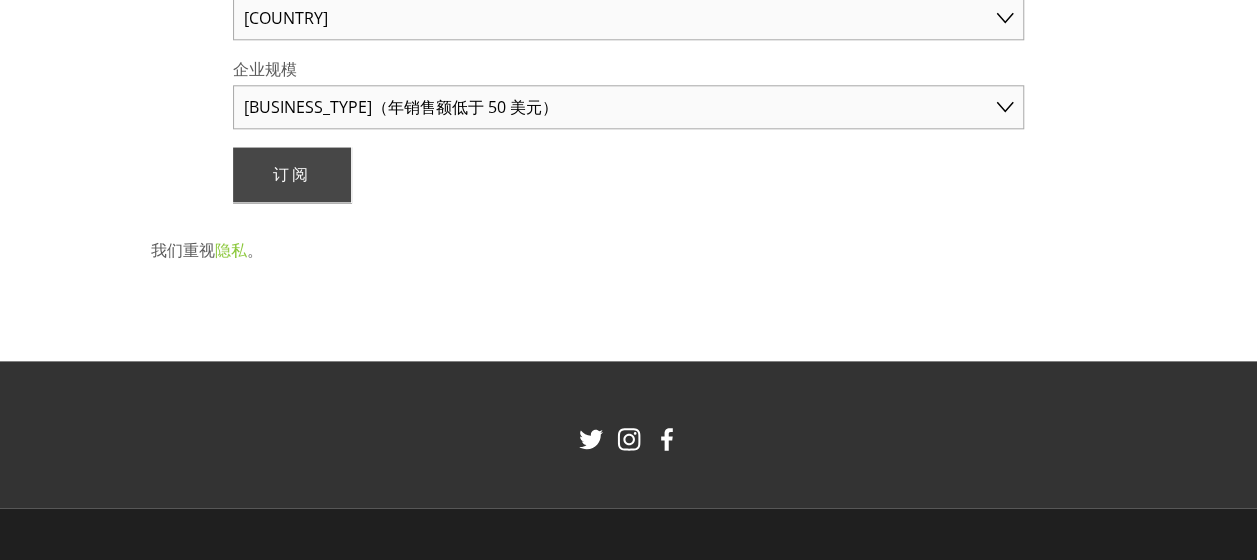 click on "订阅" at bounding box center [292, 174] 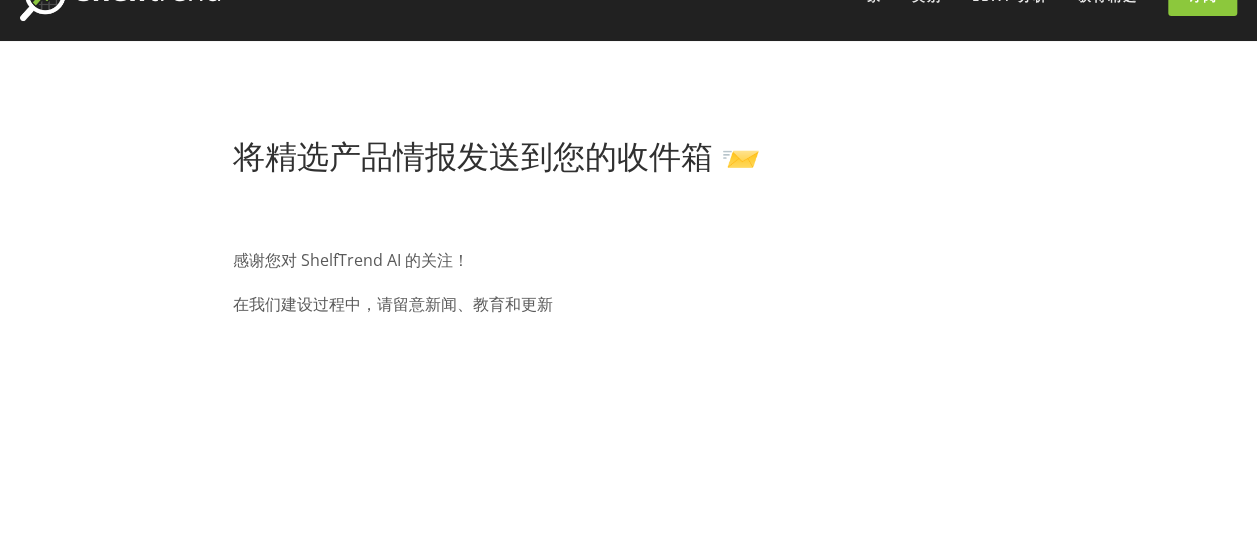 scroll, scrollTop: 103, scrollLeft: 0, axis: vertical 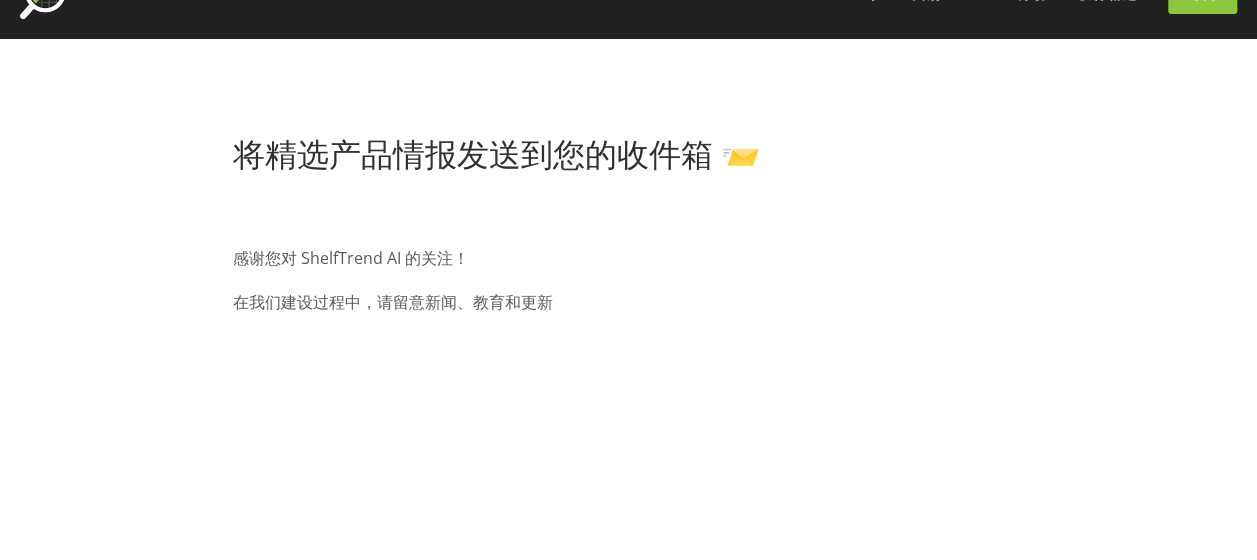 click on "感谢您对 ShelfTrend AI 的关注！ 在我们建设过程中，请留意新闻、教育和更新" at bounding box center [628, 703] 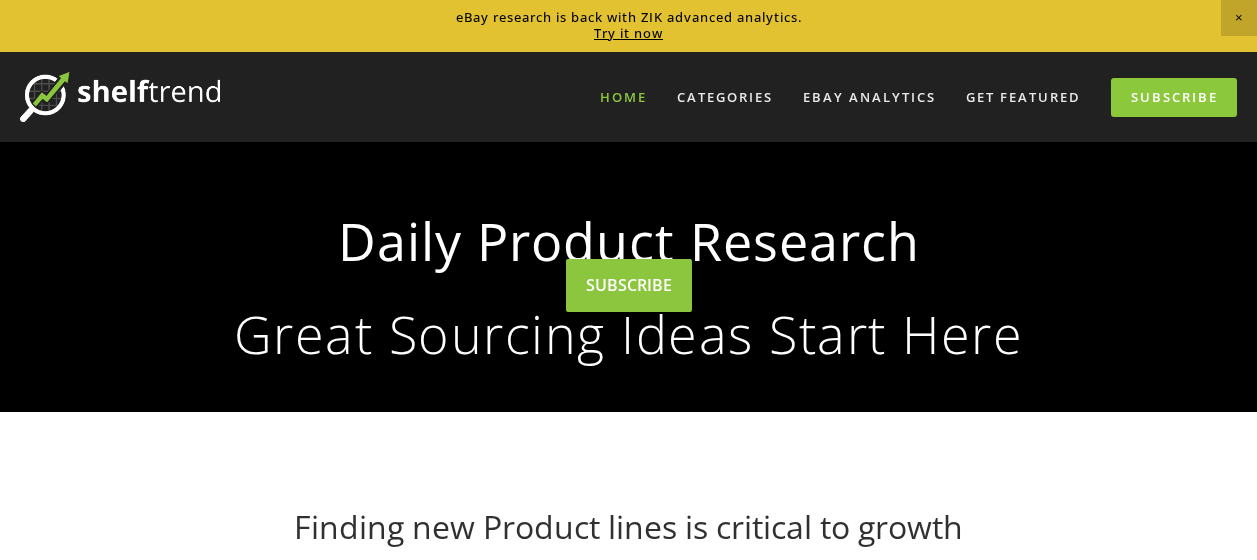 scroll, scrollTop: 0, scrollLeft: 0, axis: both 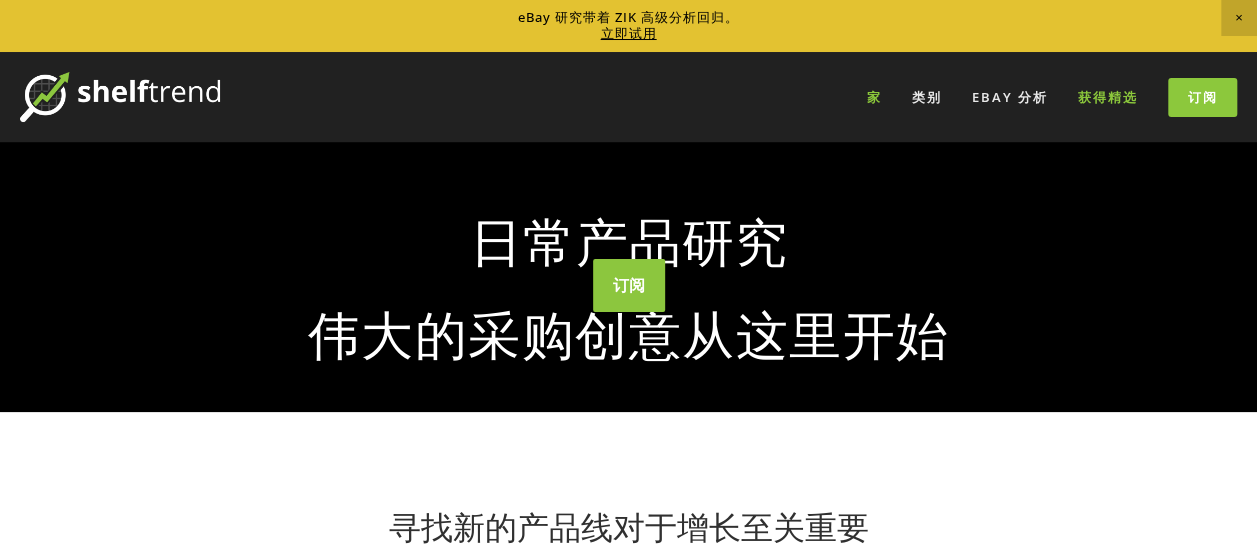 click on "获得精选" at bounding box center (1108, 97) 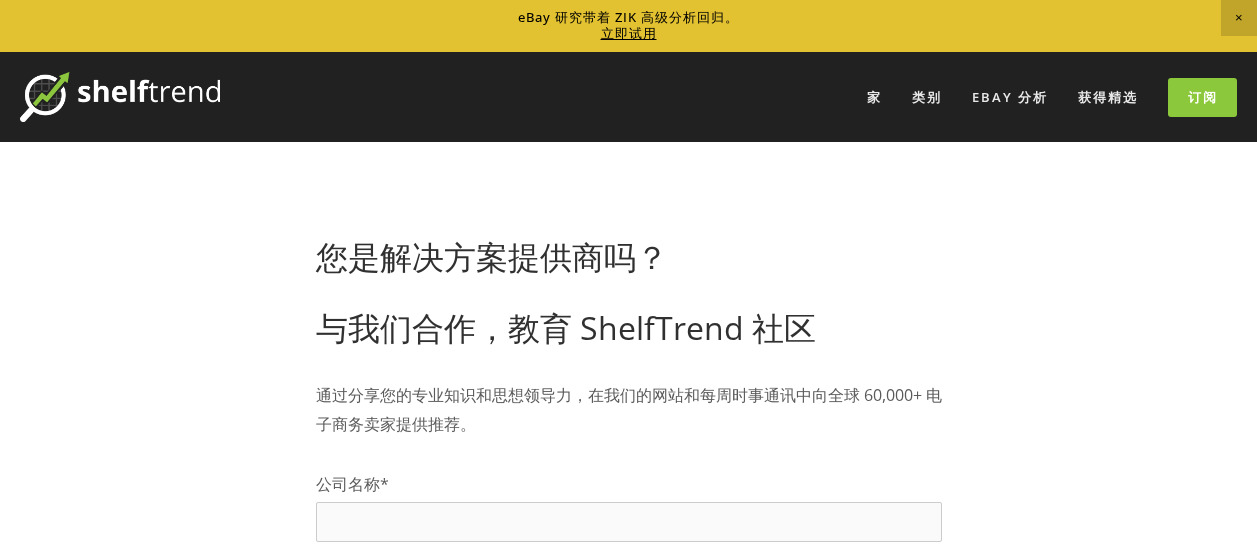 scroll, scrollTop: 200, scrollLeft: 0, axis: vertical 